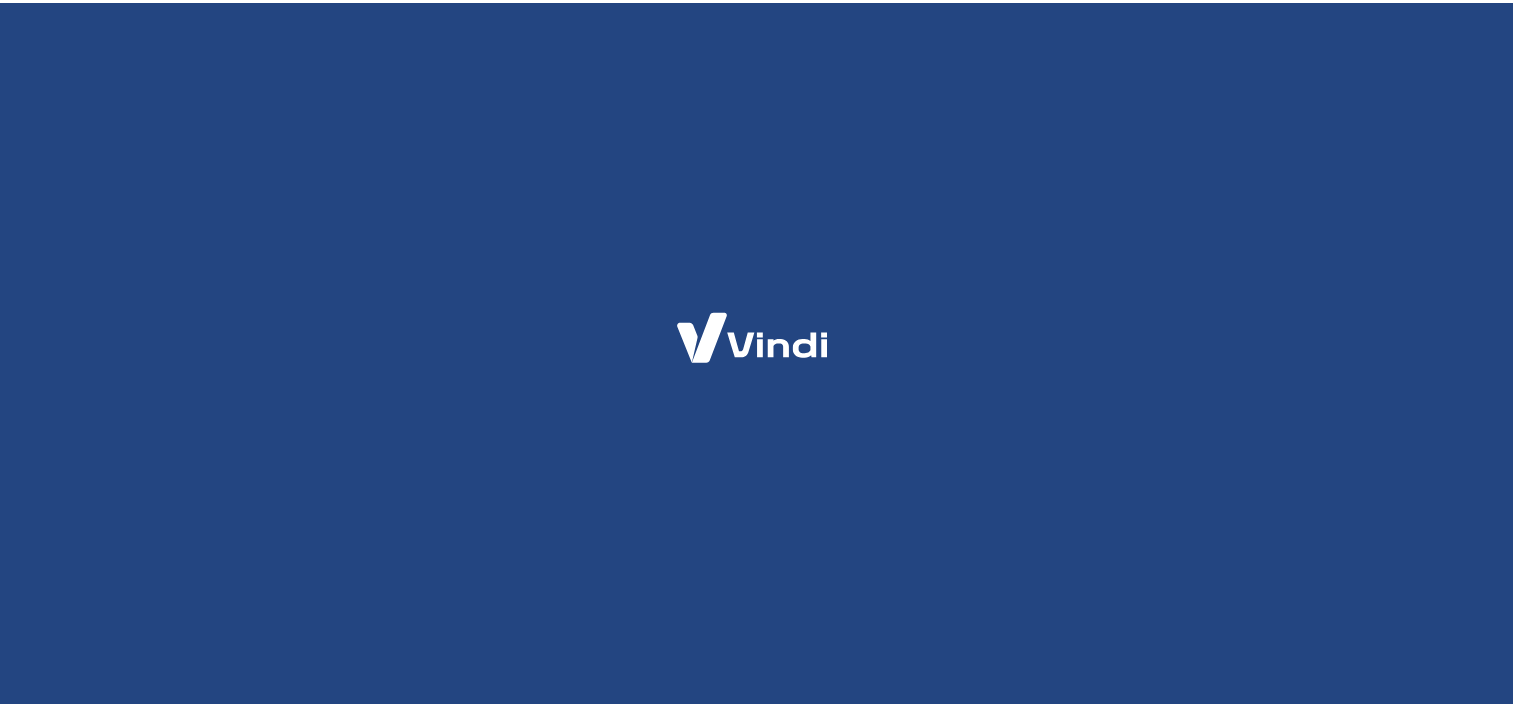 scroll, scrollTop: 0, scrollLeft: 0, axis: both 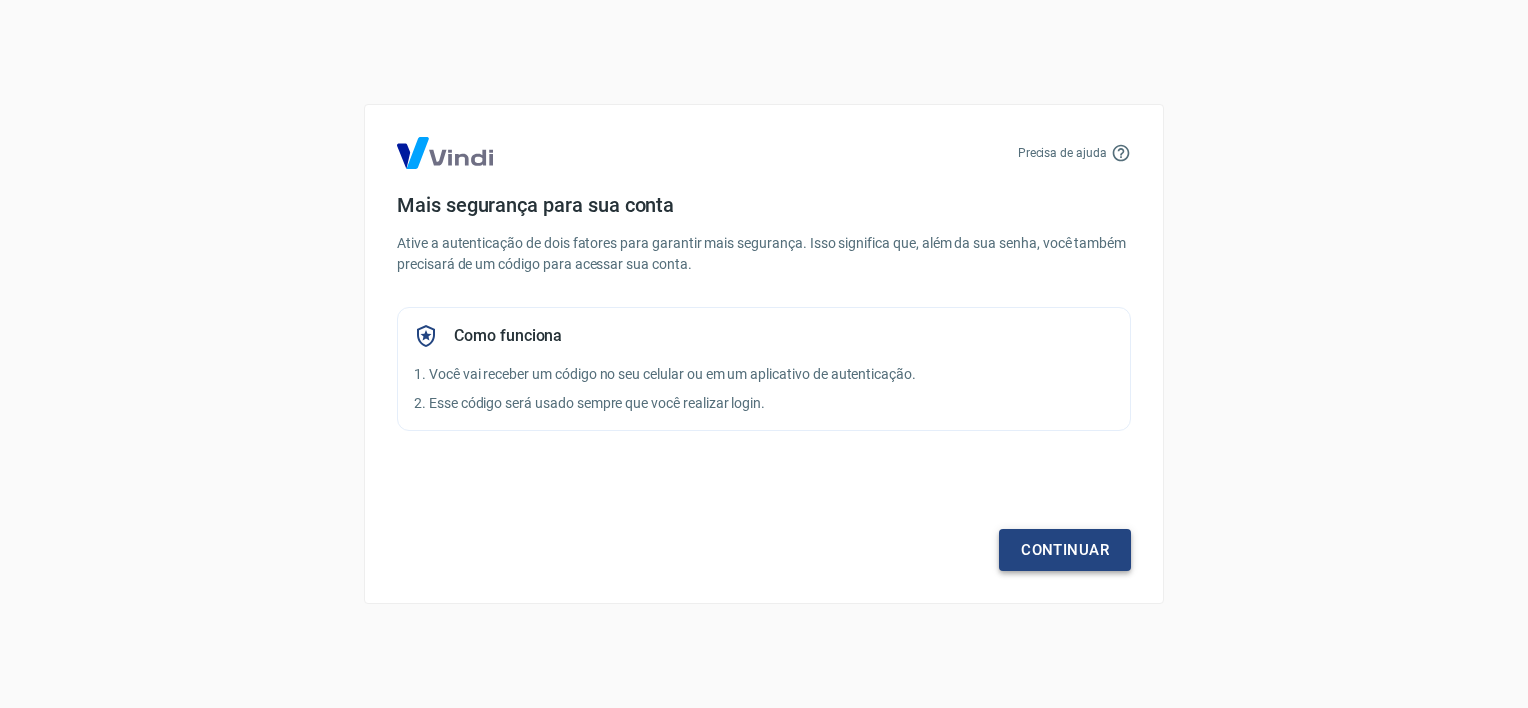 click on "Continuar" at bounding box center (1065, 550) 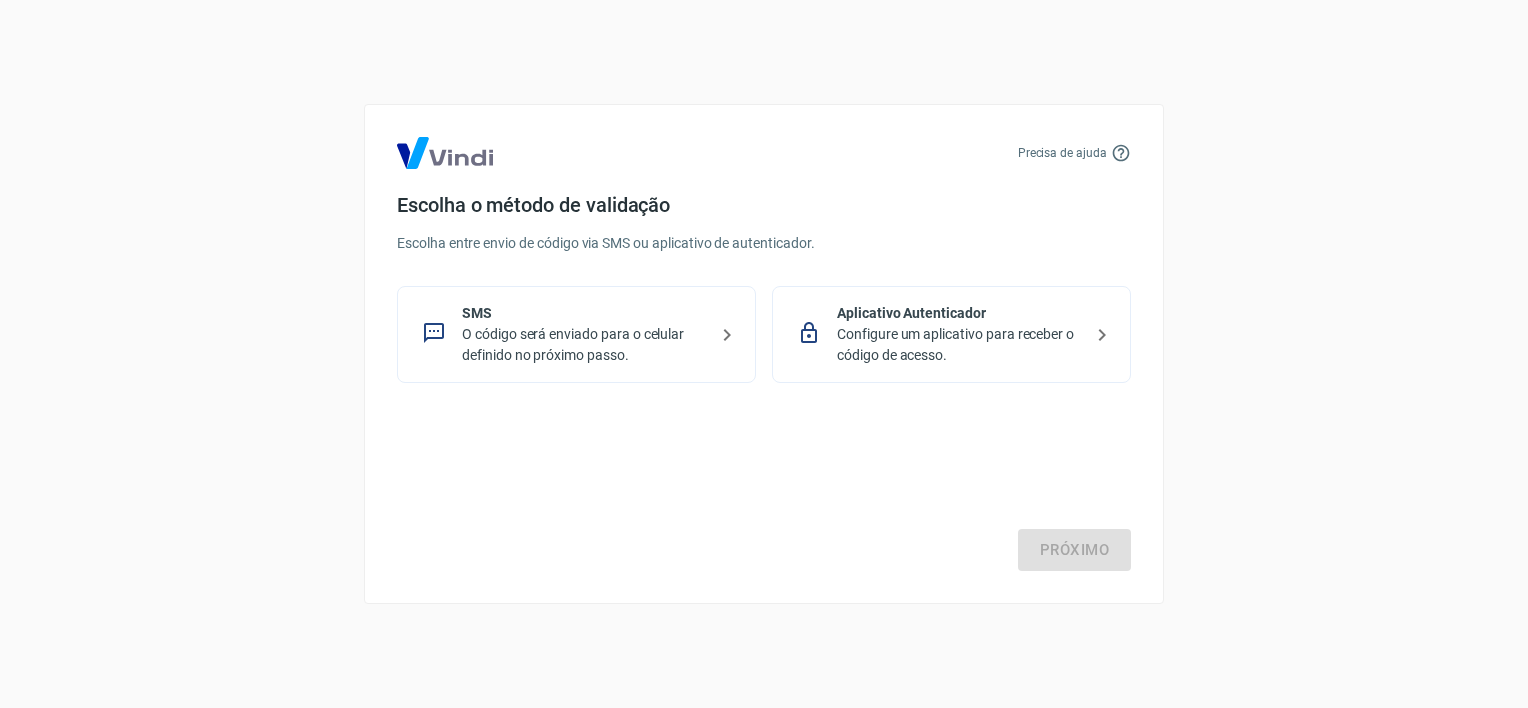click on "O código será enviado para o celular definido no próximo passo." at bounding box center [584, 345] 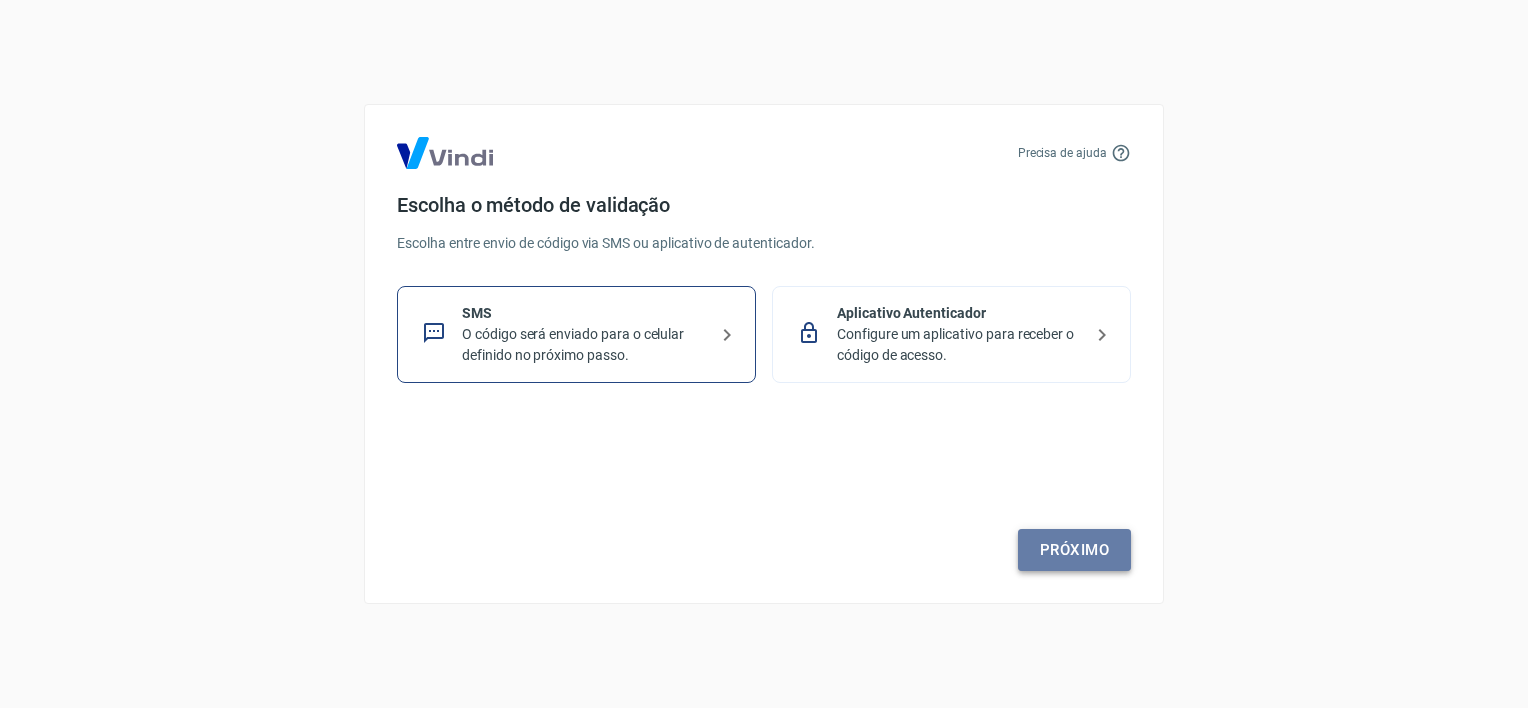 click on "Próximo" at bounding box center [1074, 550] 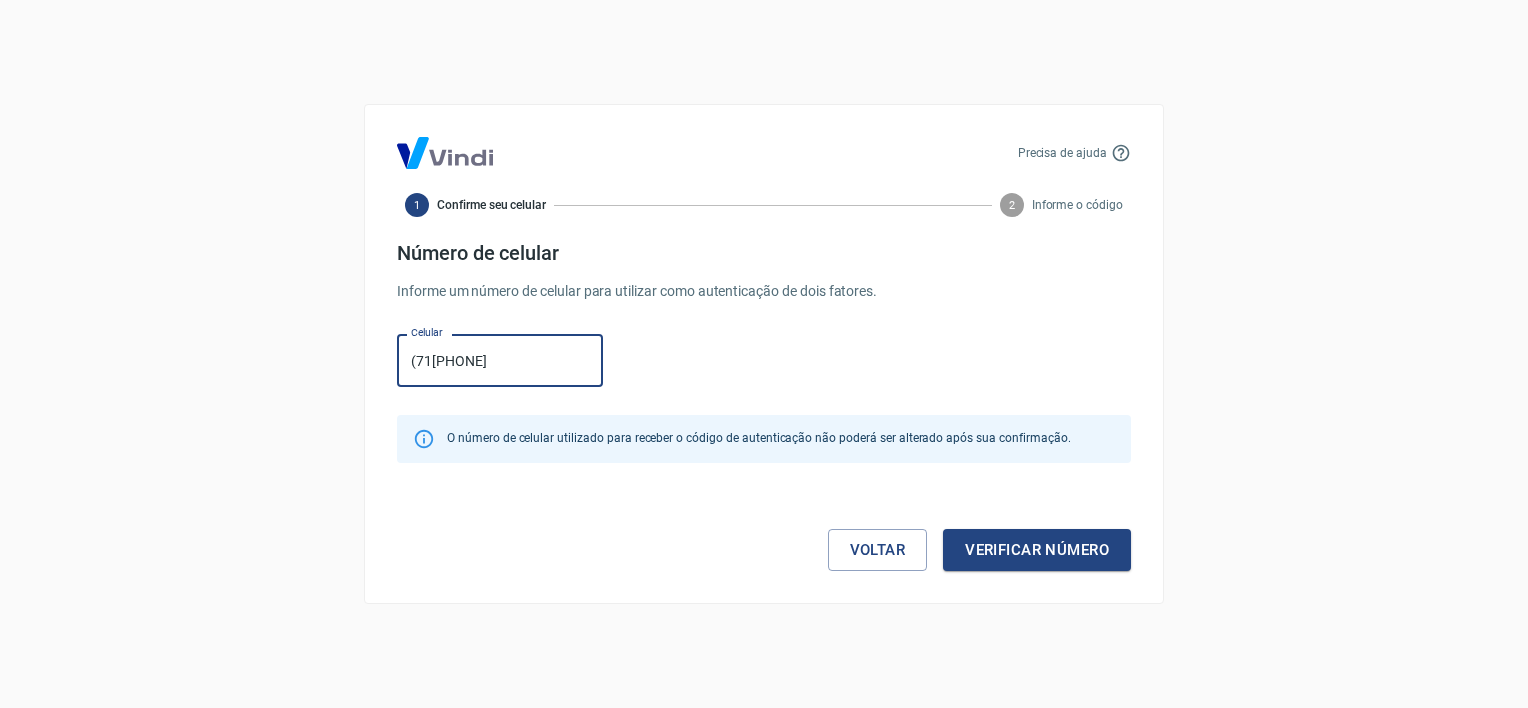 type on "[PHONE]" 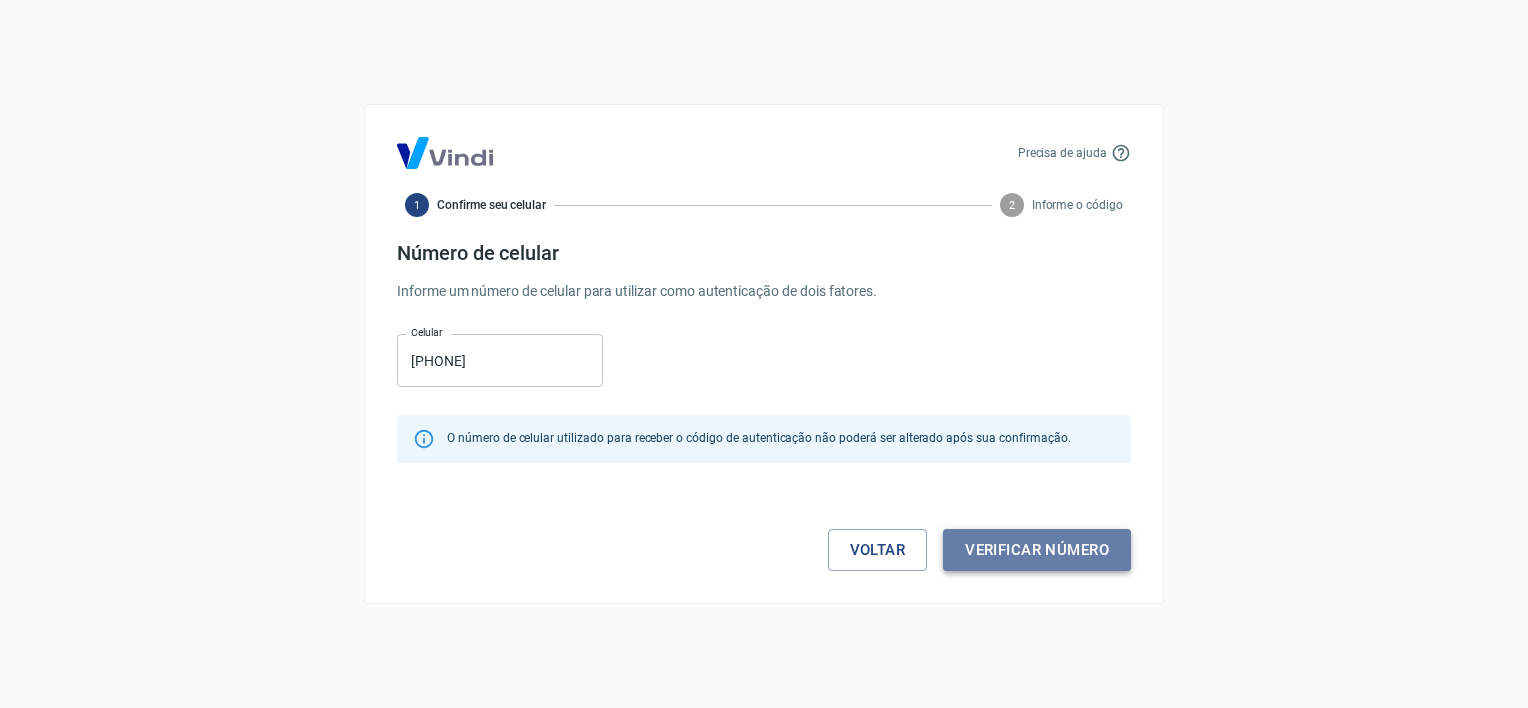 click on "Verificar número" at bounding box center [1037, 550] 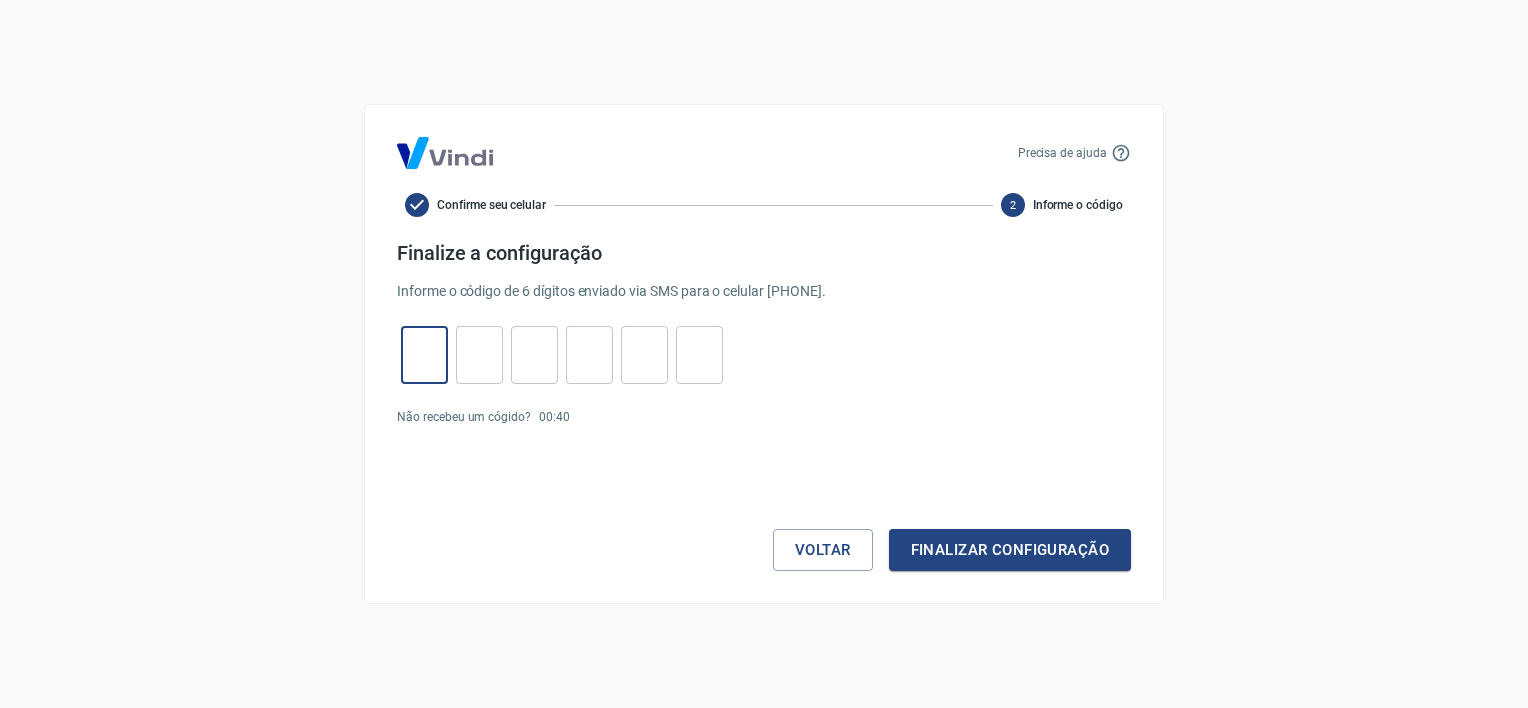 click at bounding box center [424, 355] 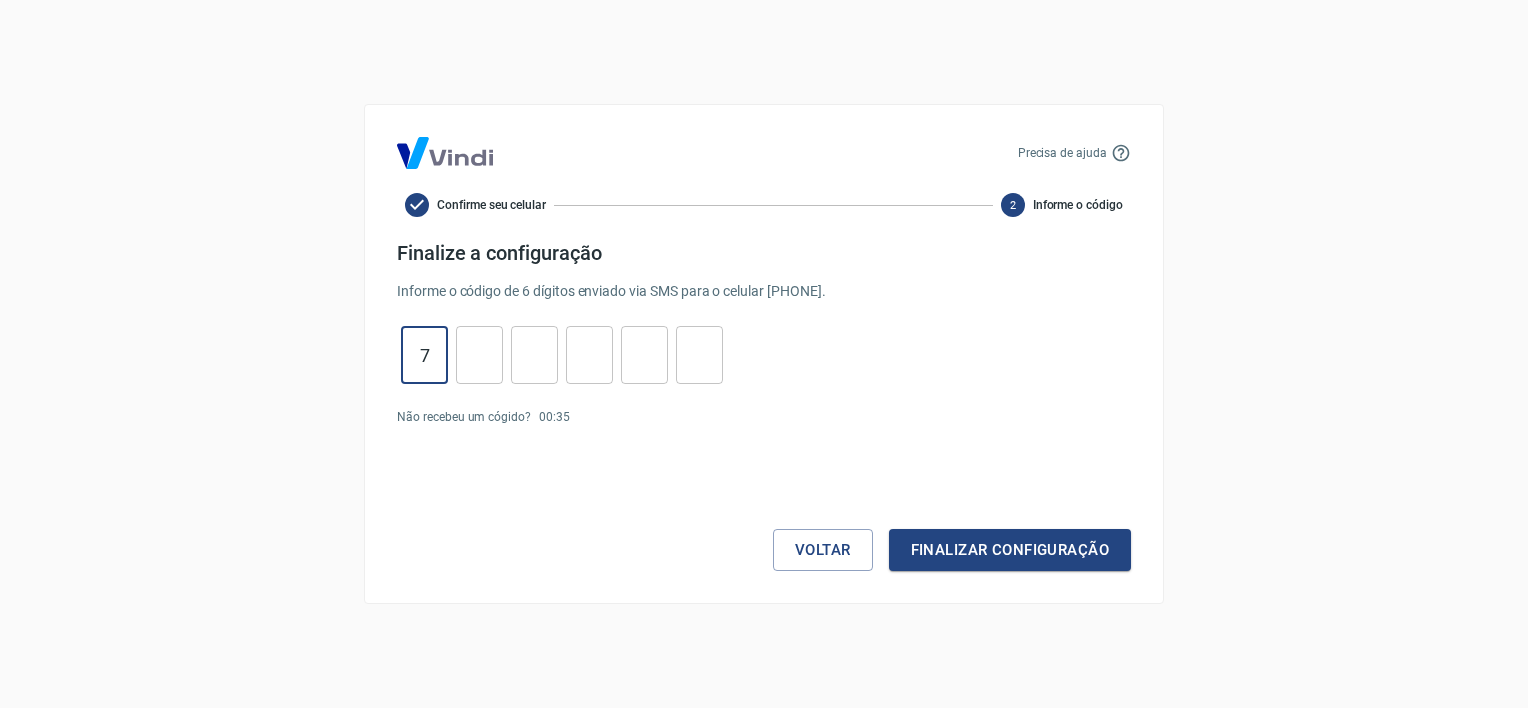 type on "7" 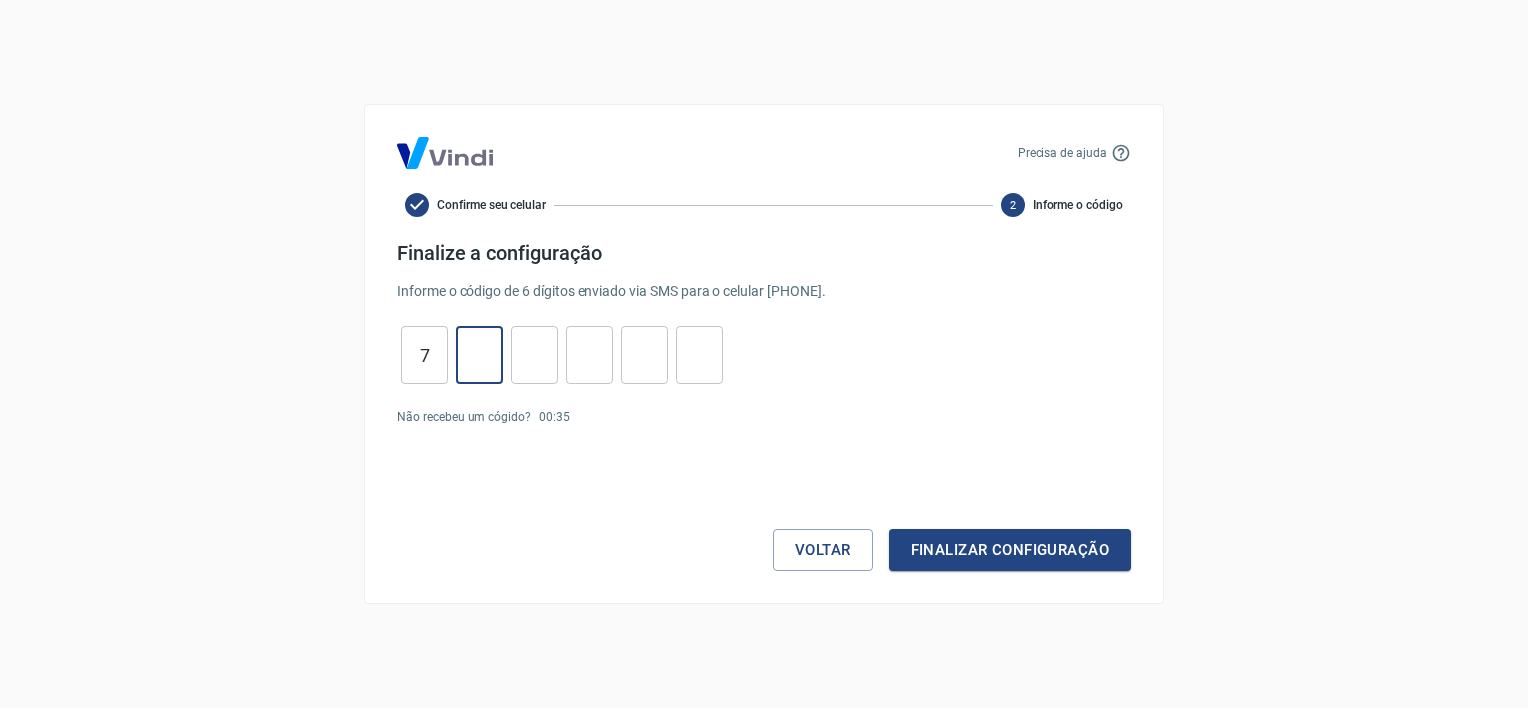 type on "1" 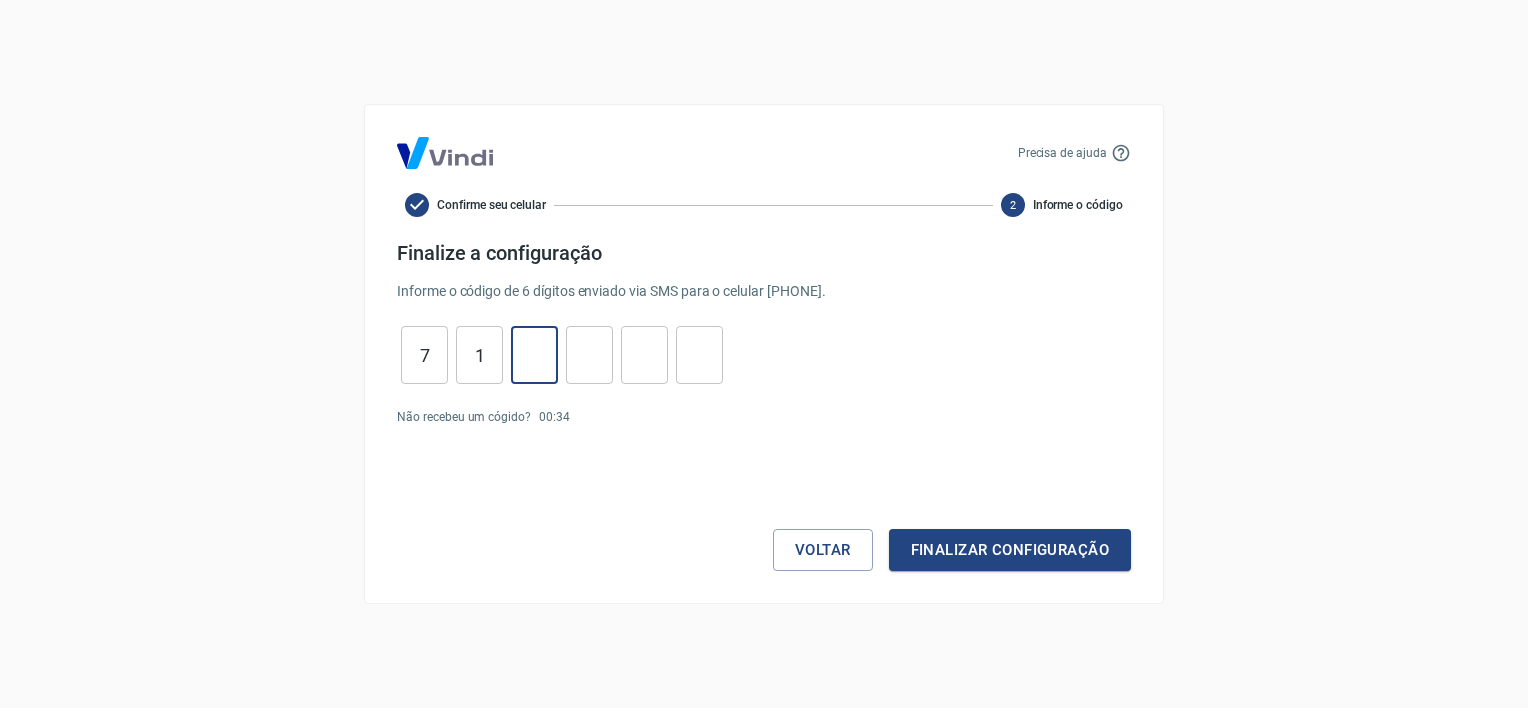 type on "9" 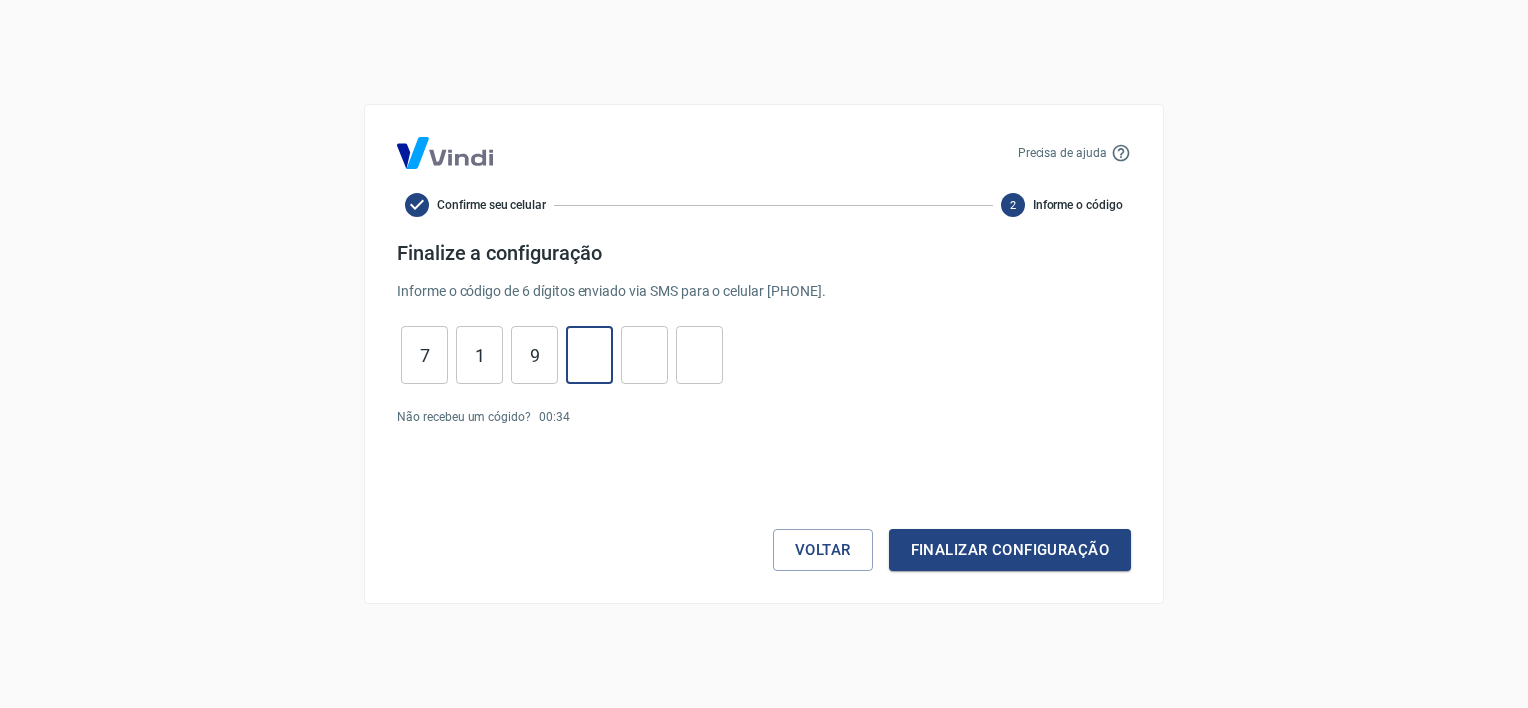 type on "1" 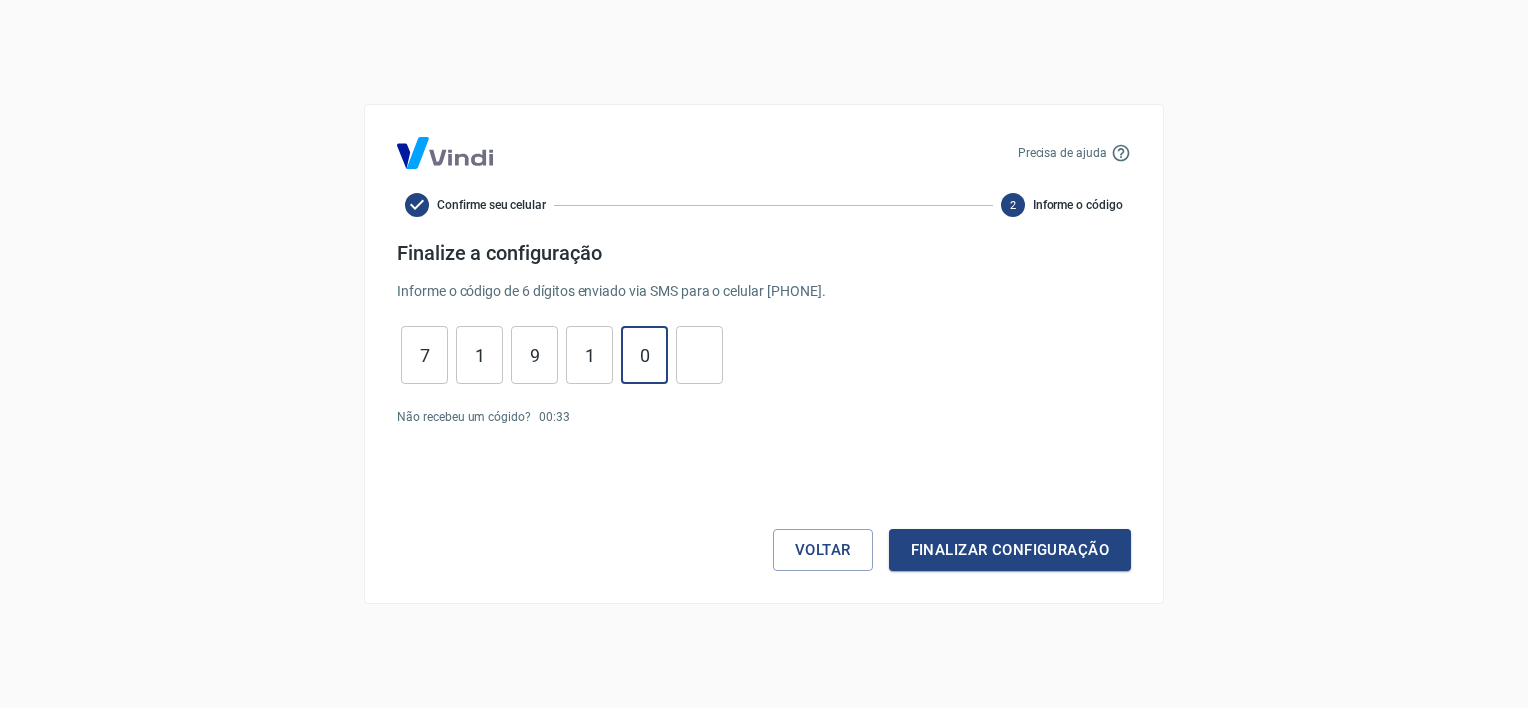 type on "0" 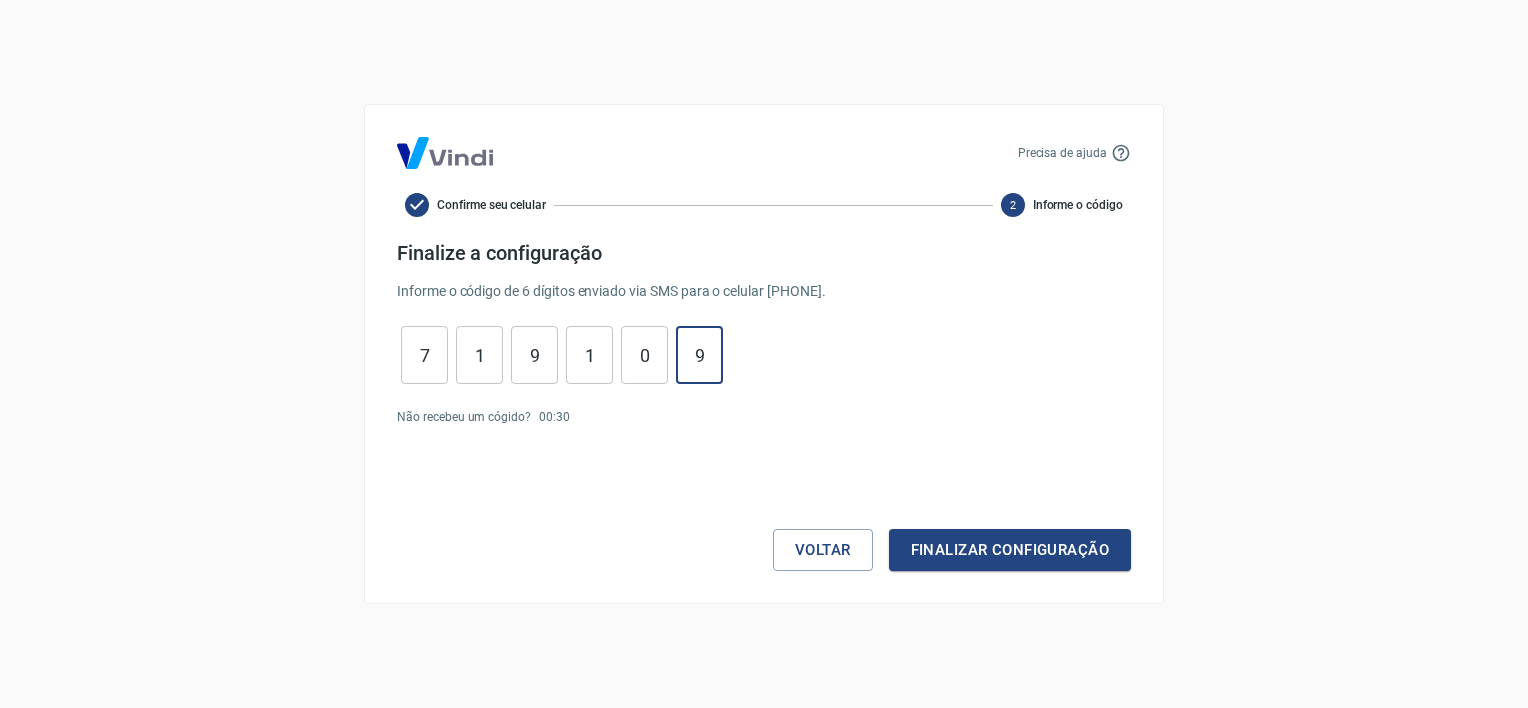 type on "9" 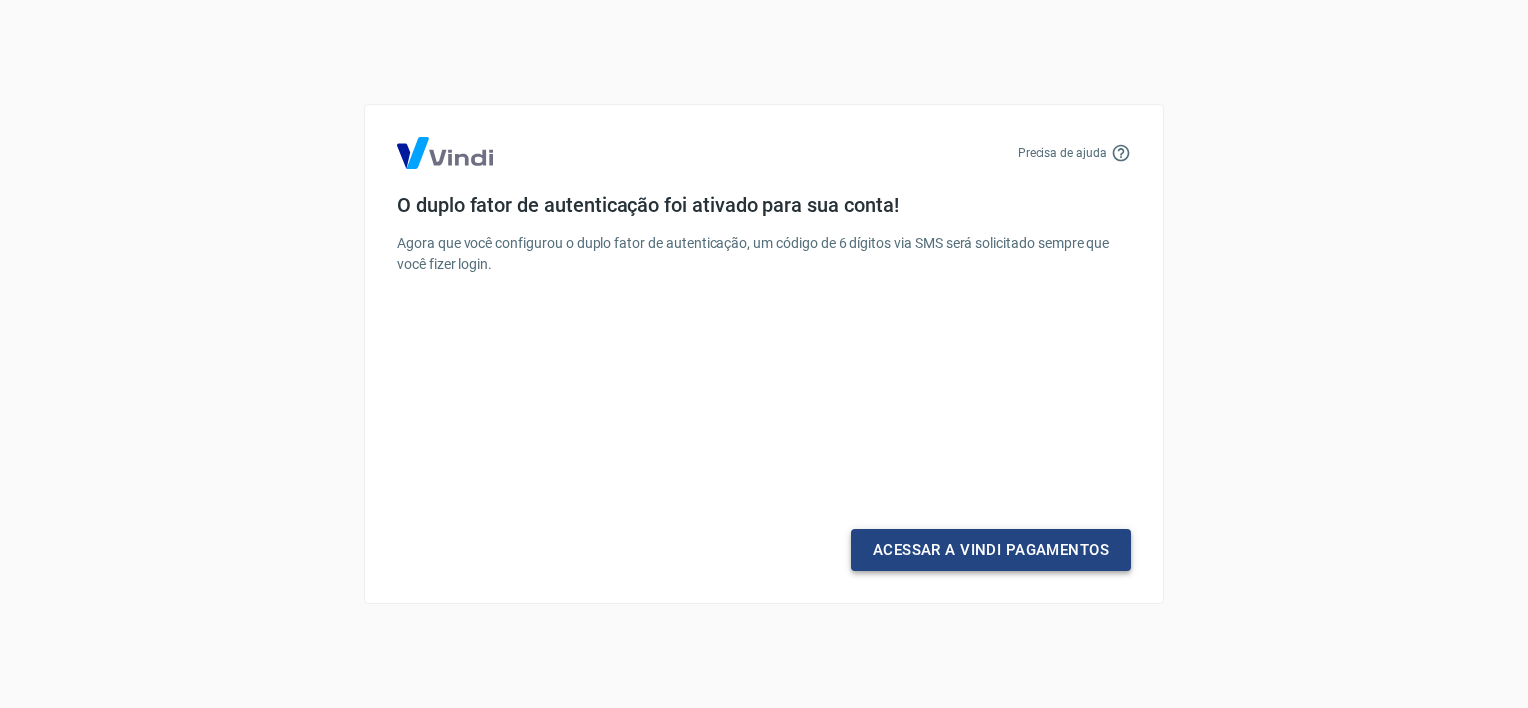 click on "Acessar a Vindi Pagamentos" at bounding box center (991, 550) 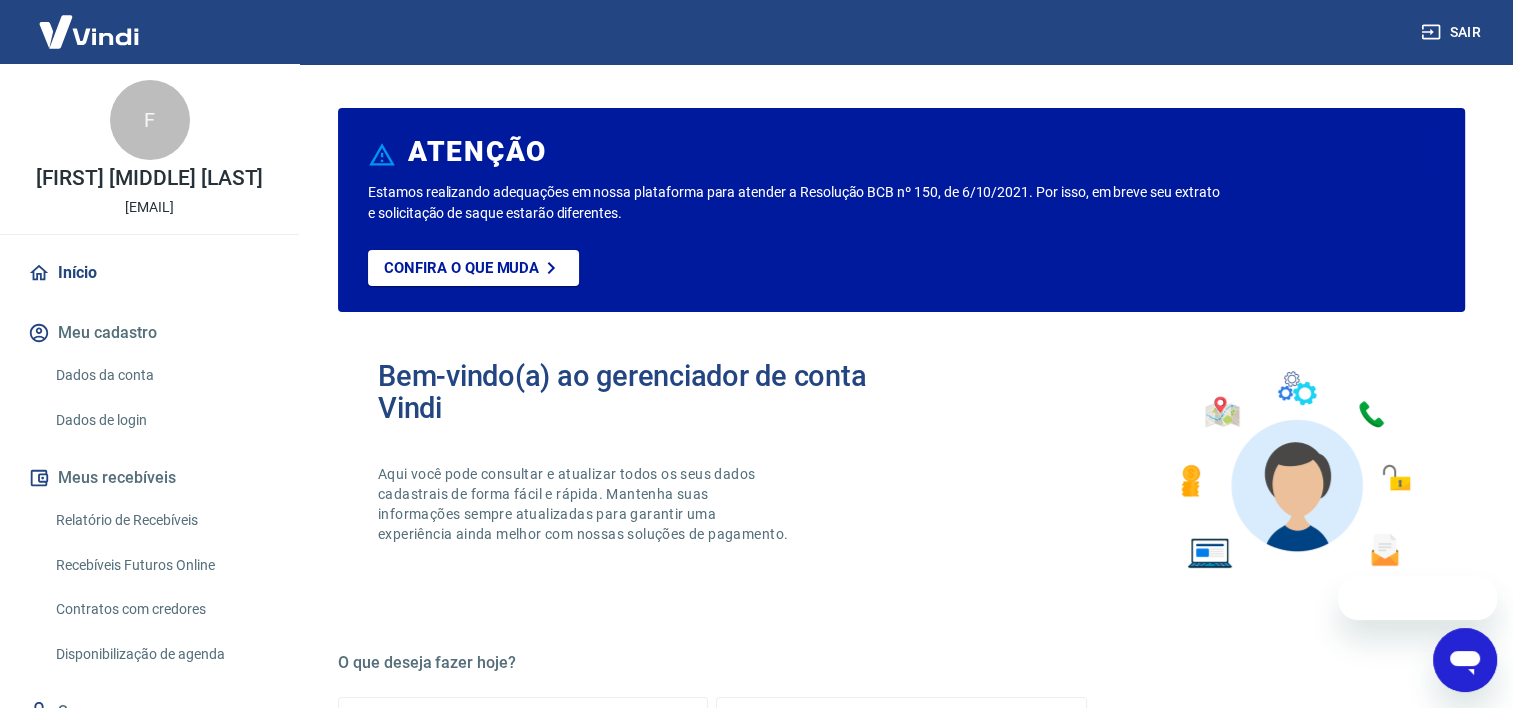 scroll, scrollTop: 0, scrollLeft: 0, axis: both 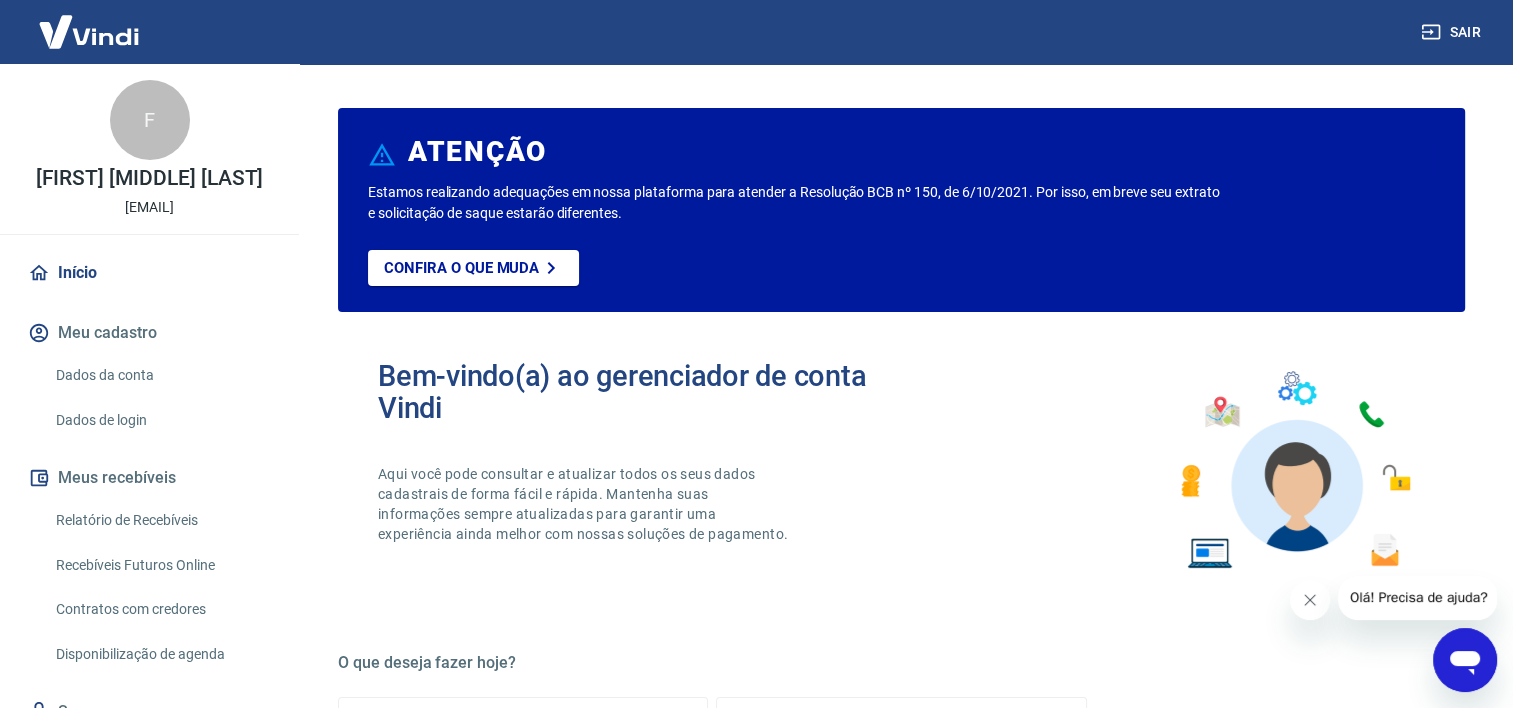 click 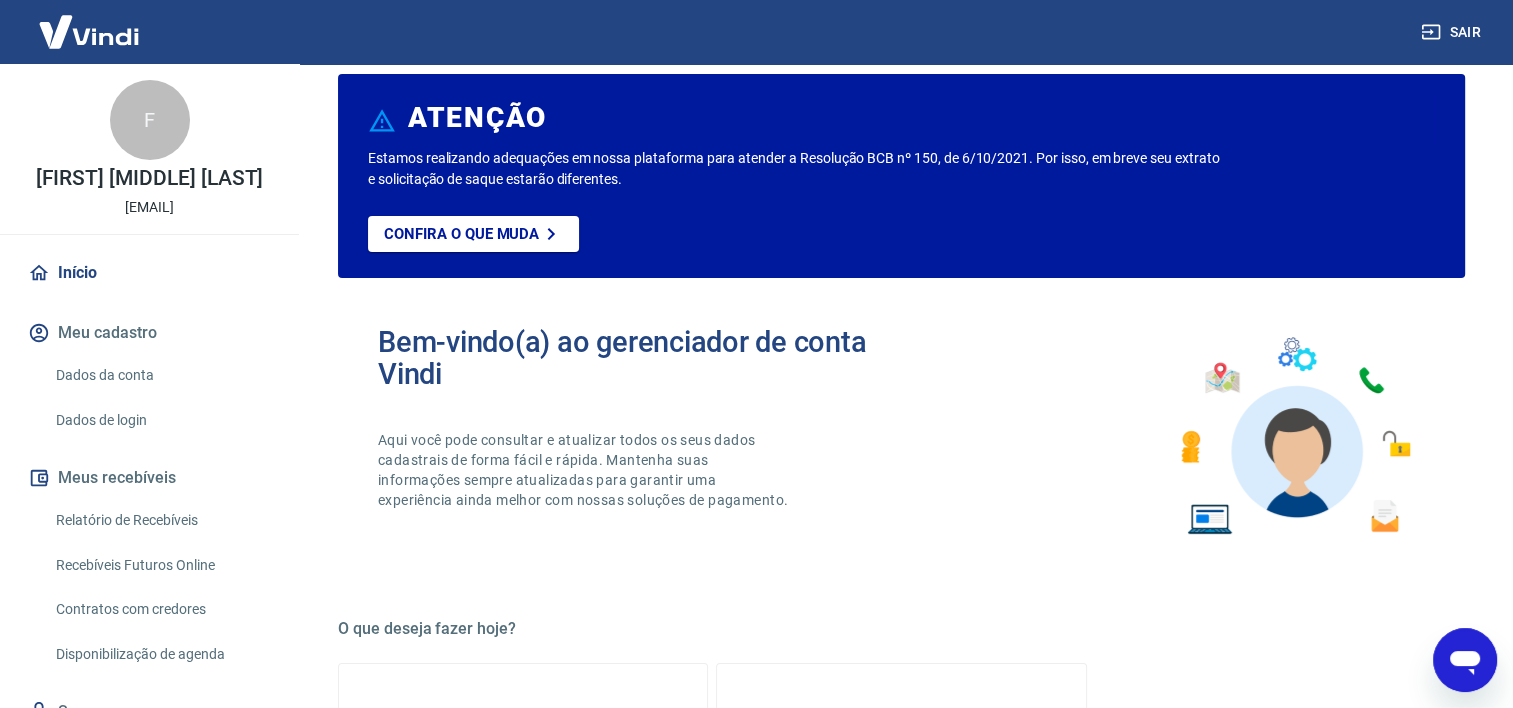 scroll, scrollTop: 0, scrollLeft: 0, axis: both 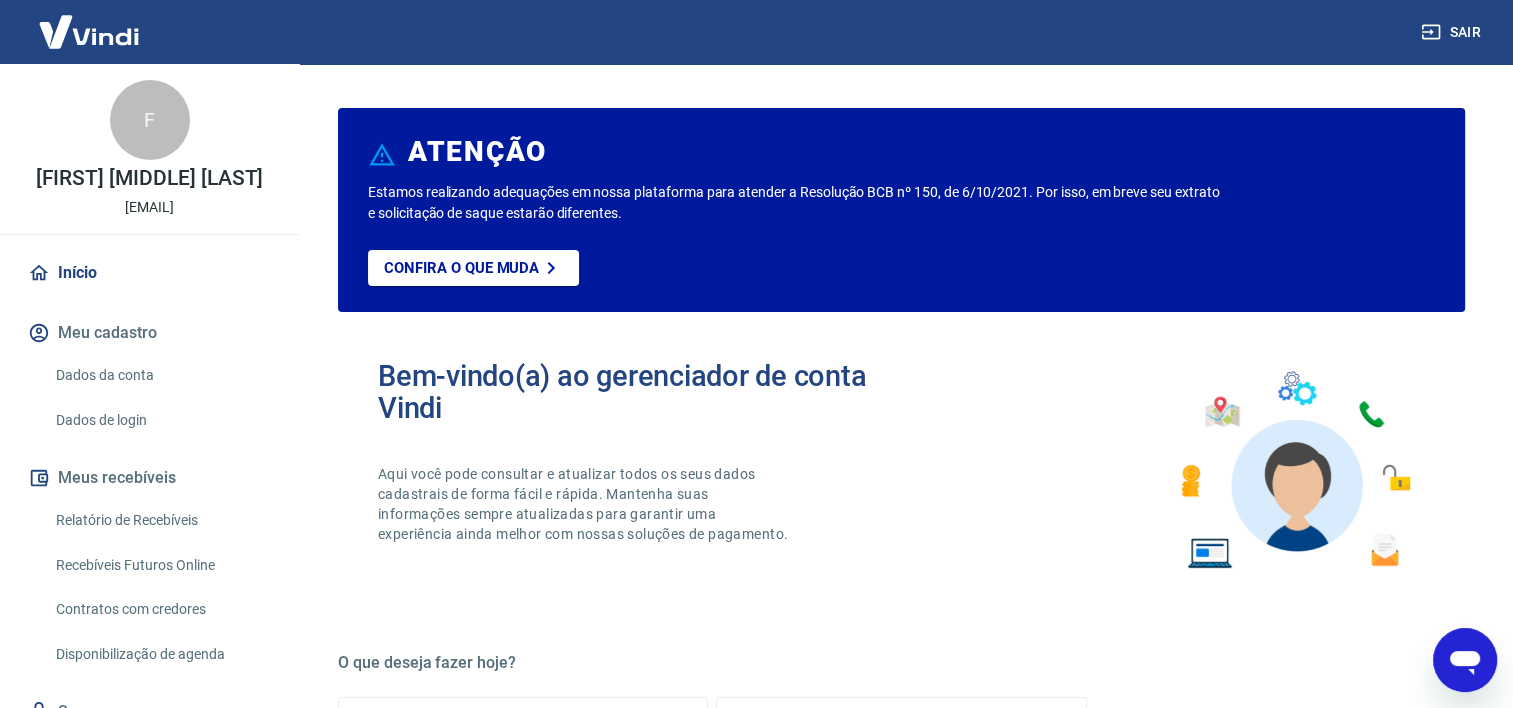 click on "[EMAIL]" at bounding box center [149, 207] 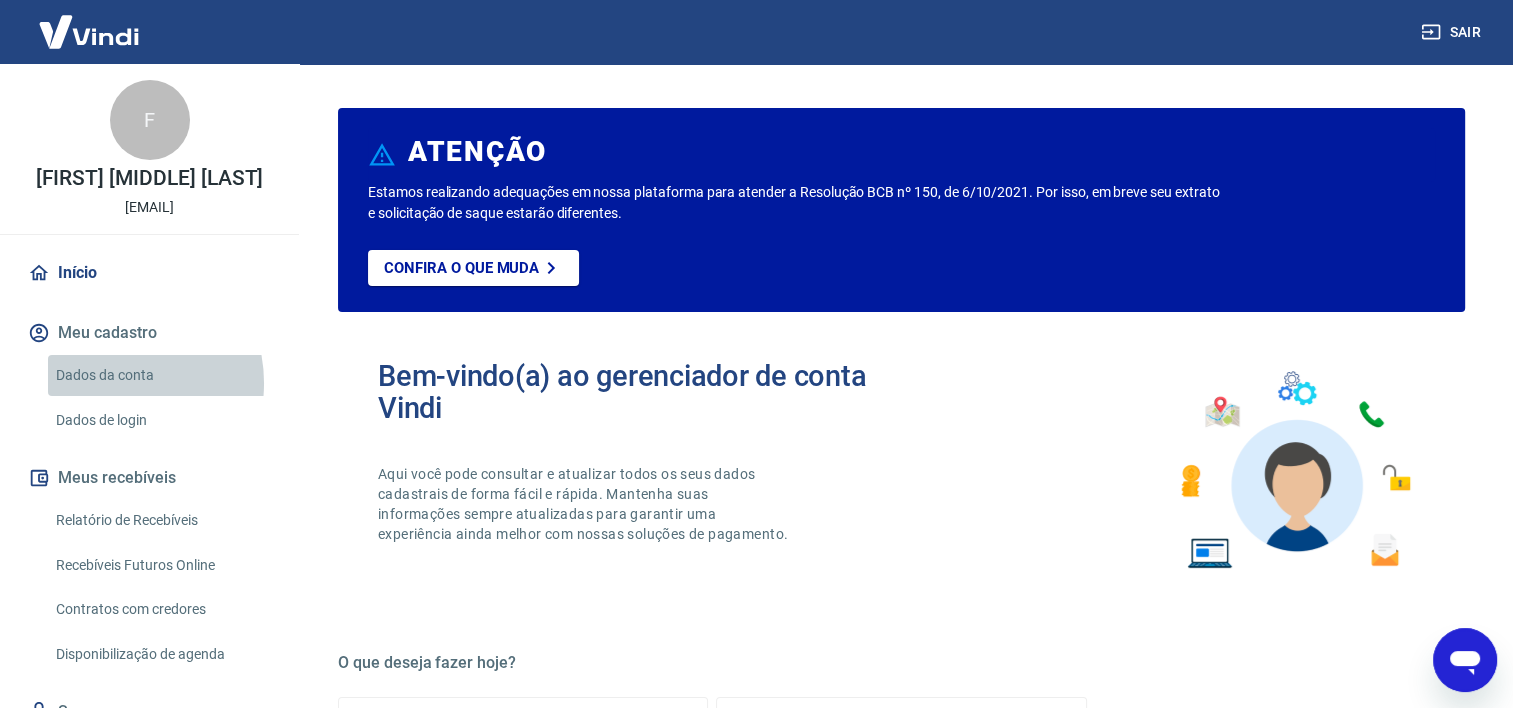 click on "Dados da conta" at bounding box center [161, 375] 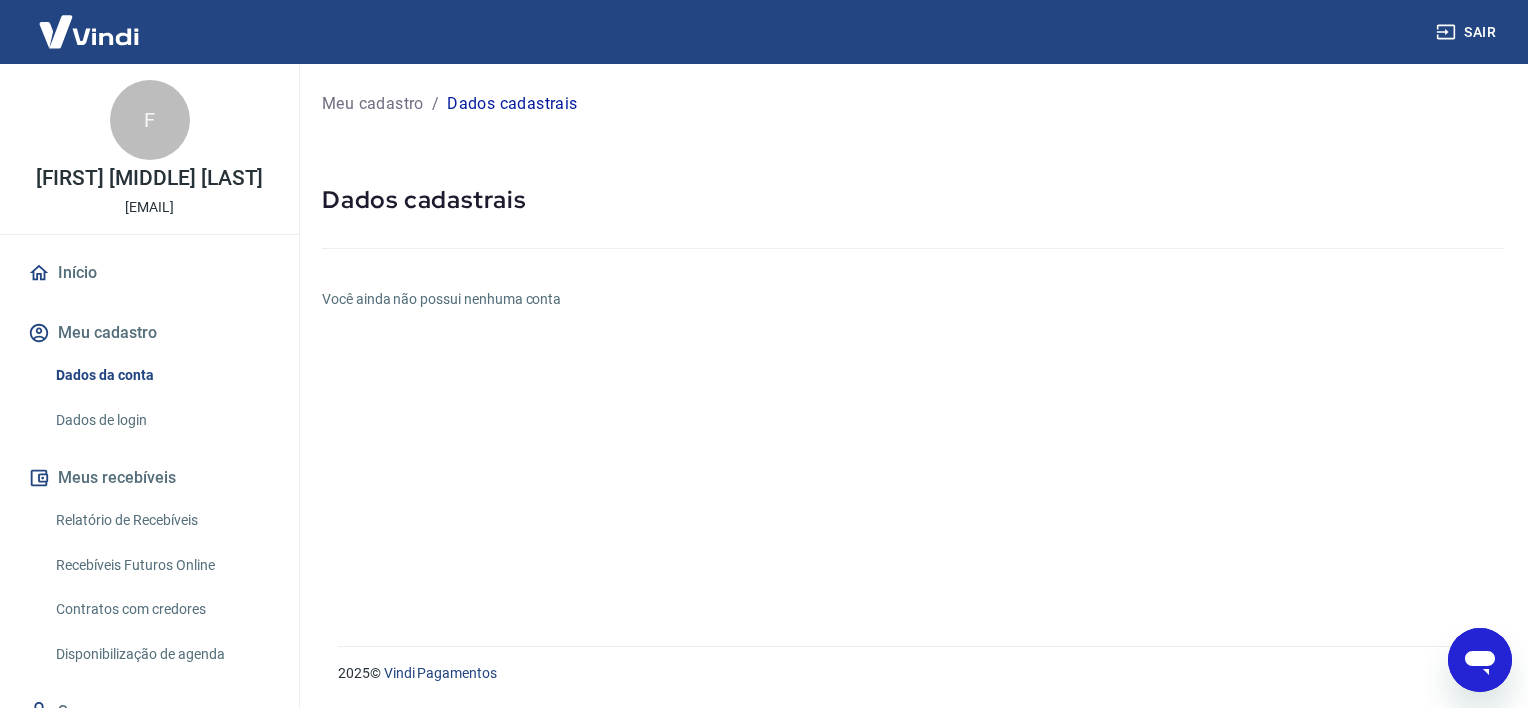 click on "Meus recebíveis" at bounding box center (149, 478) 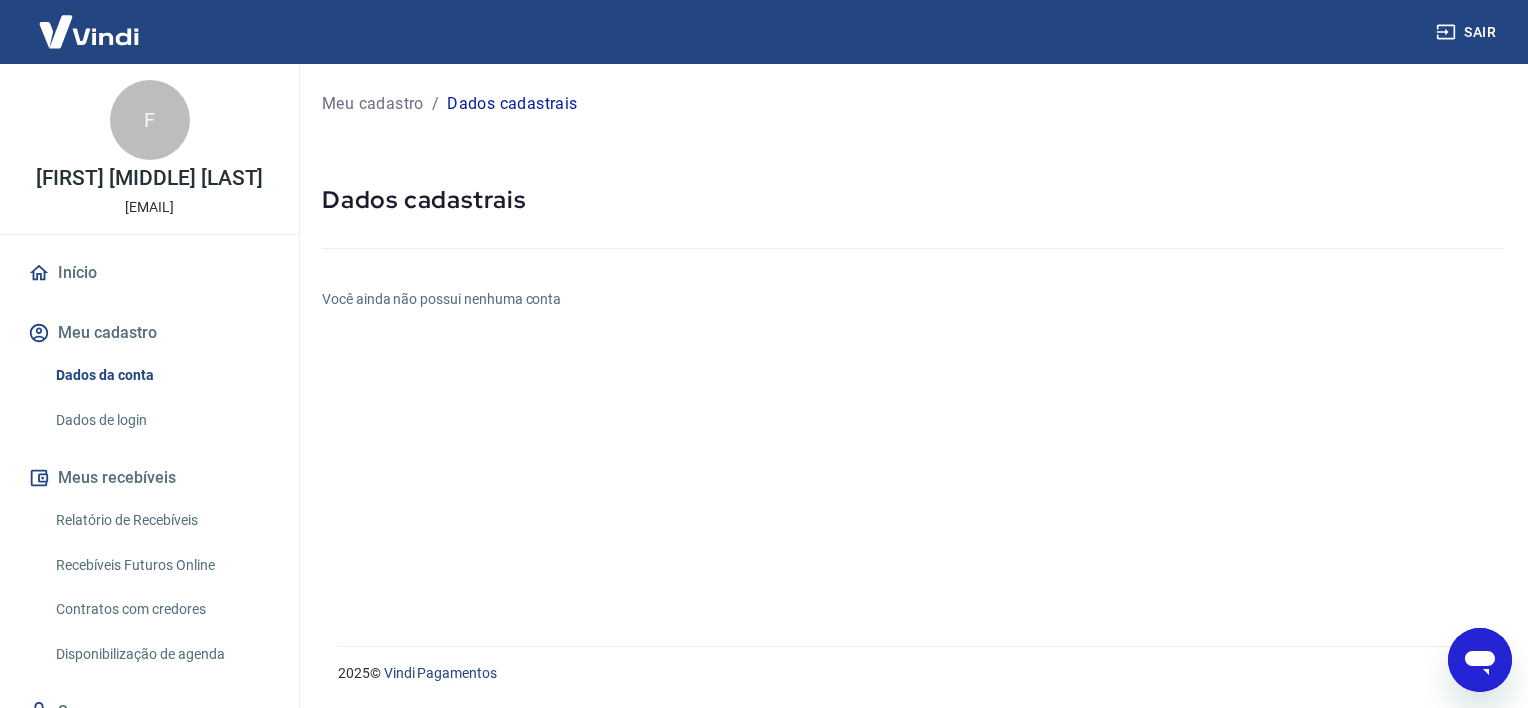 click on "Relatório de Recebíveis" at bounding box center (161, 520) 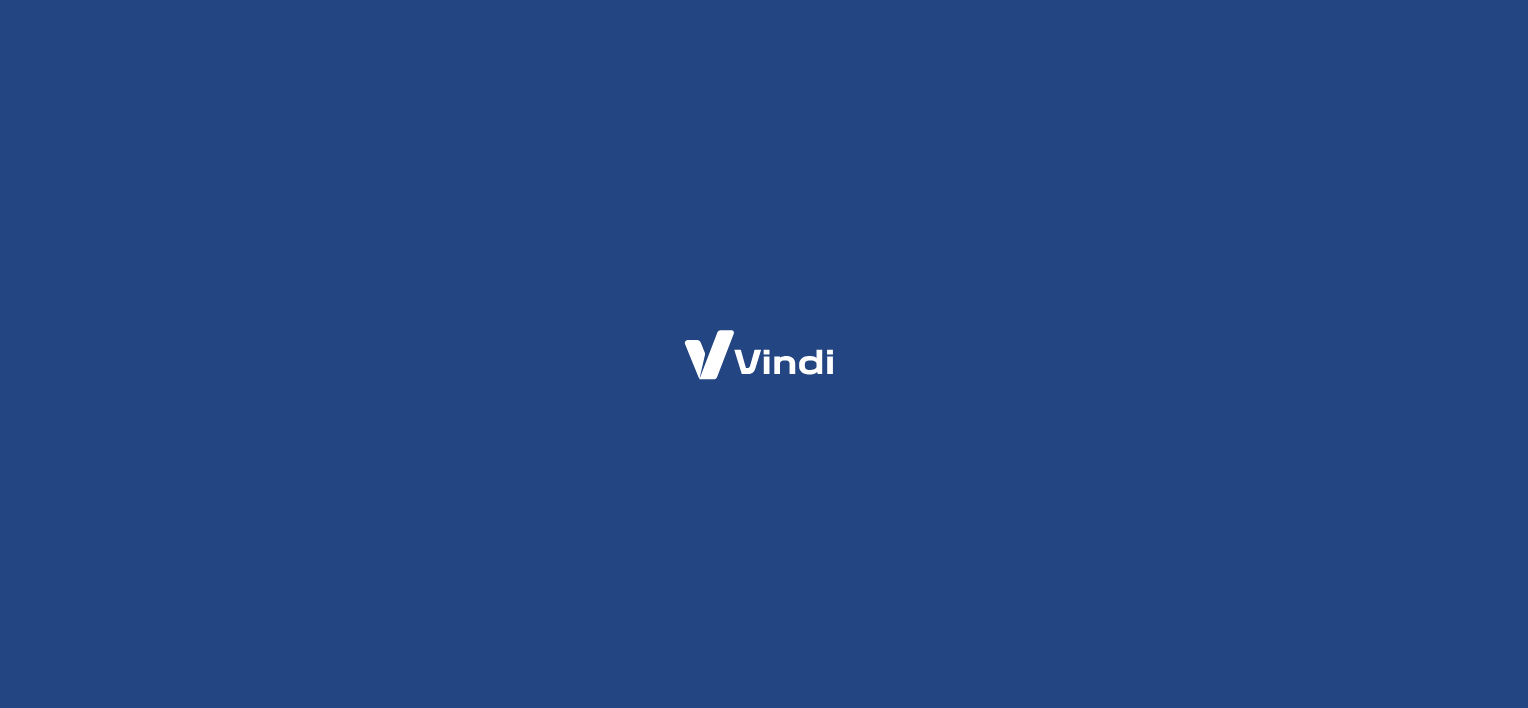 scroll, scrollTop: 0, scrollLeft: 0, axis: both 